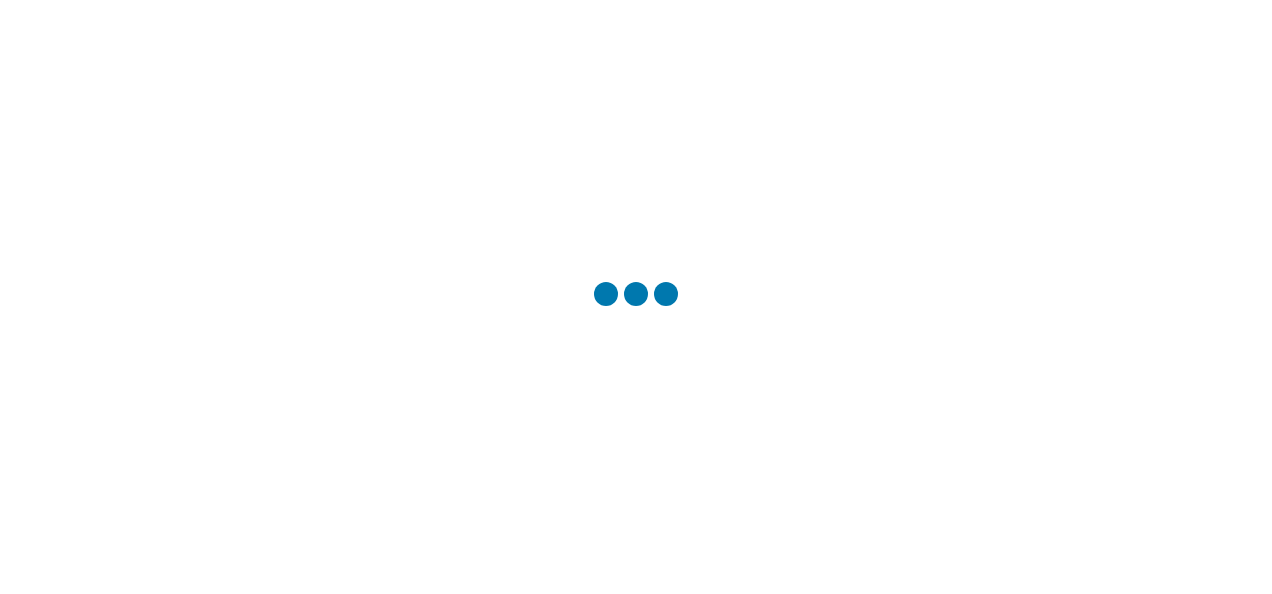 scroll, scrollTop: 0, scrollLeft: 0, axis: both 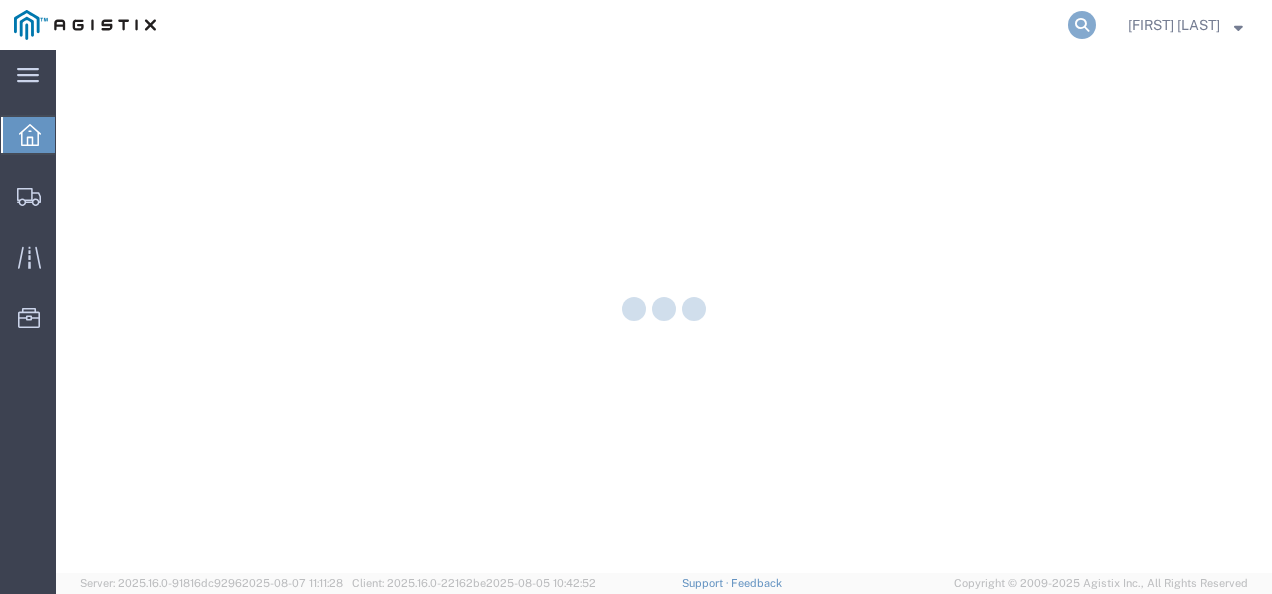 click 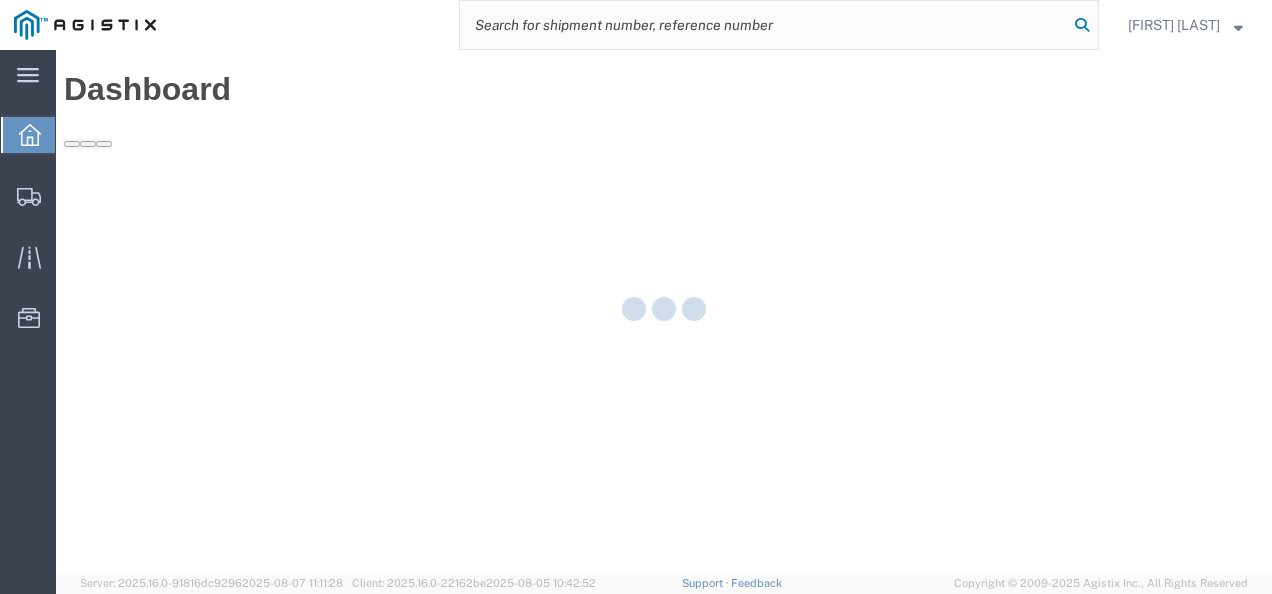paste on "56429346" 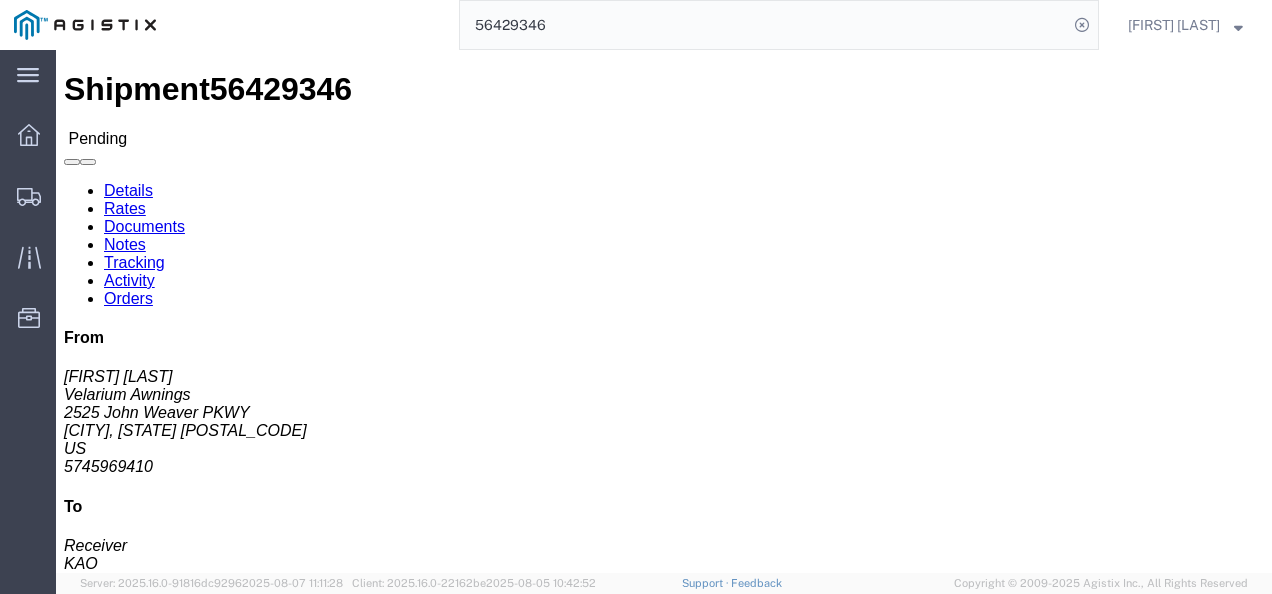click on "Leg 1 - Truckload Vehicle 1: Standard Dry Van (53 Feet) Number of trucks: 1" 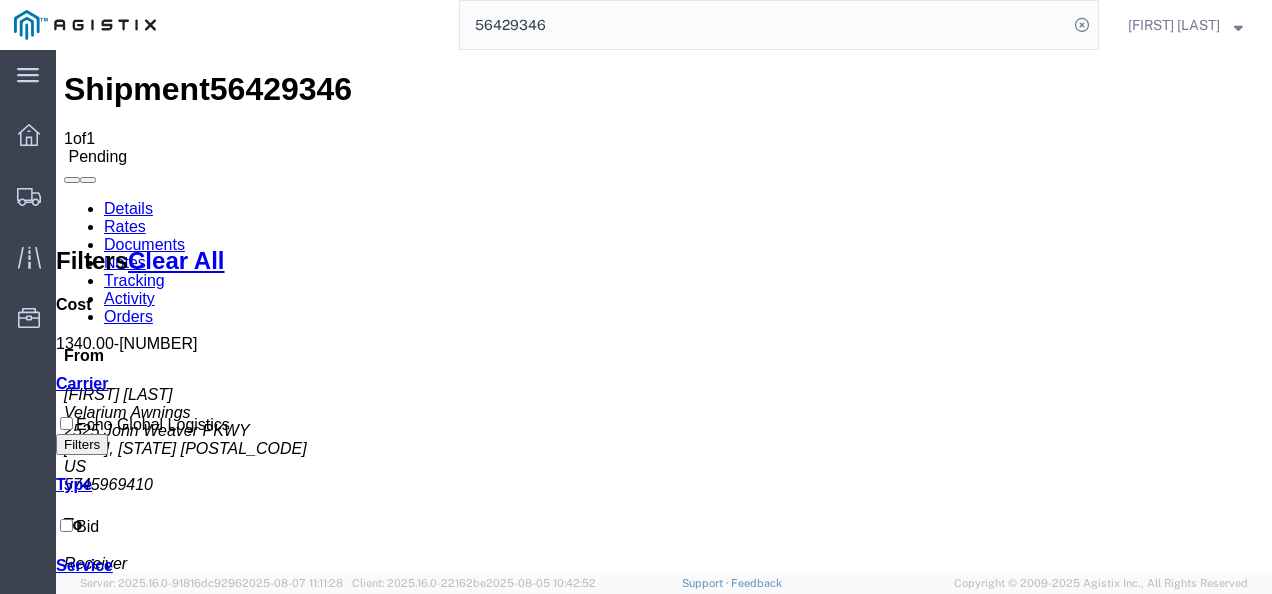 click on "Shipment [NUMBER] 1
of
1   Pending Details Rates Documents Notes Tracking Activity Orders From [FIRST] [LAST] [COMPANY_NAME] [NUMBER] [STREET] [CITY], [STATE] US [PHONE] To Receiver KAO [NUMBER] [STREET] [CITY], [STATE] US [PHONE] Other details Reference #: [NUMBER] Ship Date/Time: [DATE] Mode: Truckload Created By: Agistix Truckload Services Created By Email:
offline_notificatio...
Carrier Information Tracking No:  Contact Name:  Contact Phone:  Service Level:  Carrier: N/A Transit status:  Please fix the following errors Rates Filter Filters Clear All Cost [NUMBER]  -
[NUMBER] Transit Days Carrier   Echo Global Logistics Filters Type   Bid Service   TL Standard 3 - 5 Day Search: Carrier Service Estimated Transit Transit Days Type Cost Confirm Echo Global Logistics TL Standard 3 - 5 Day 3-5 Day Economy Bid [NUMBER] USD Showing 1 to 1 of 1 entries Please fix the following errors You can enter multiple email addresses To" at bounding box center (664, 887) 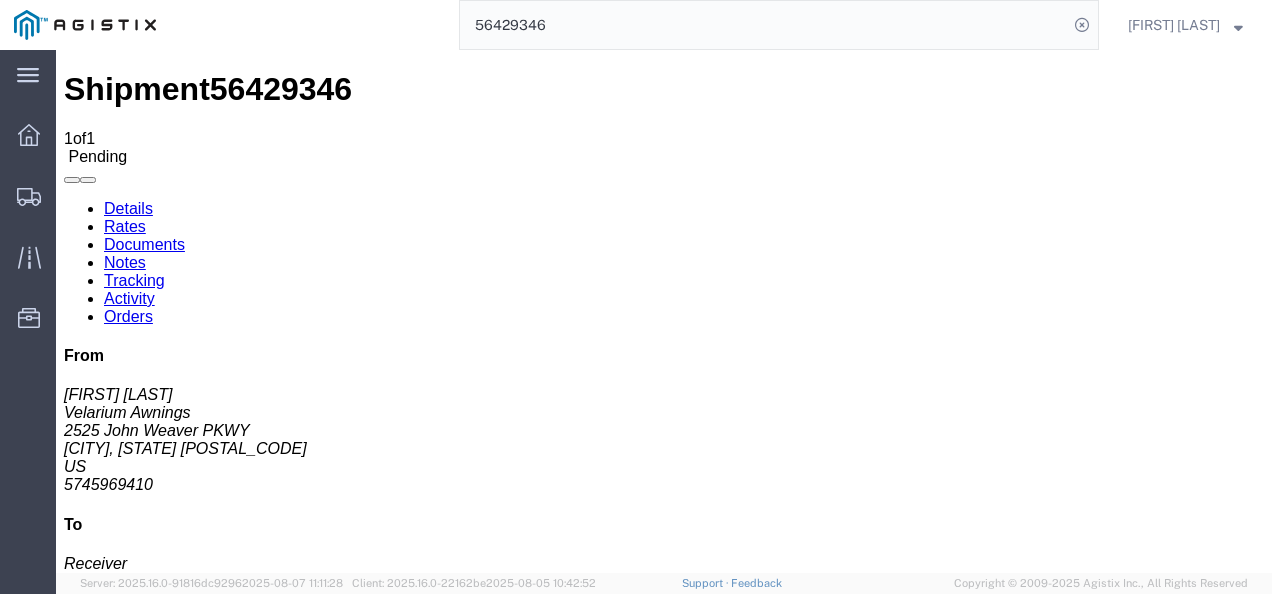 drag, startPoint x: 758, startPoint y: 105, endPoint x: 749, endPoint y: 122, distance: 19.235384 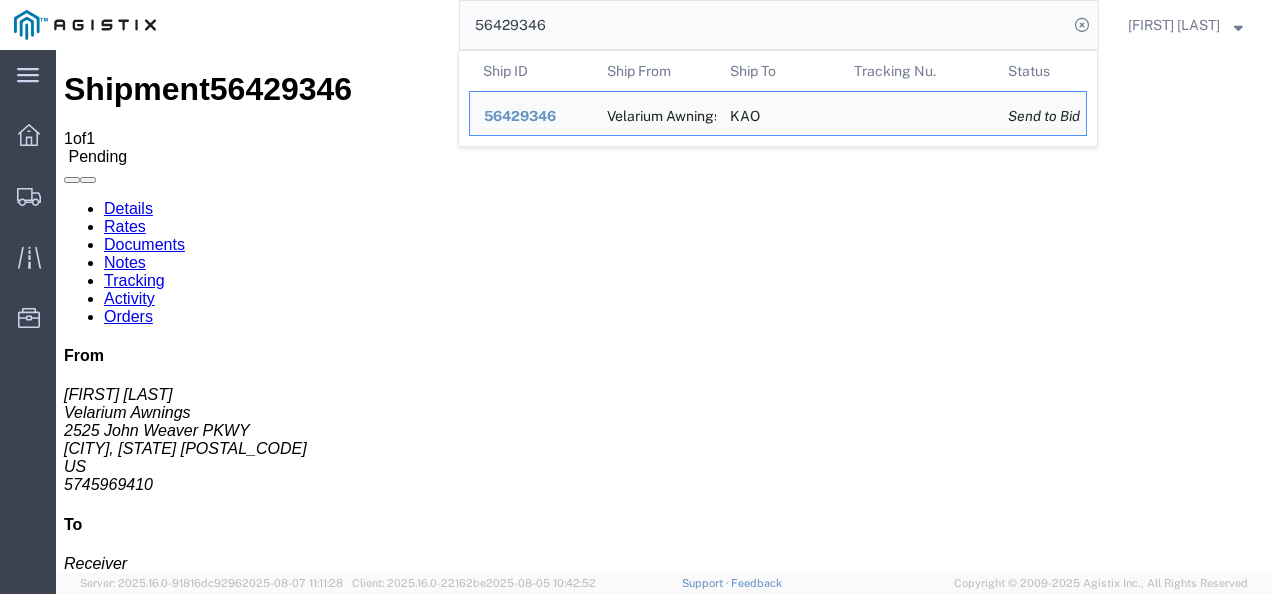 click on "56429346" 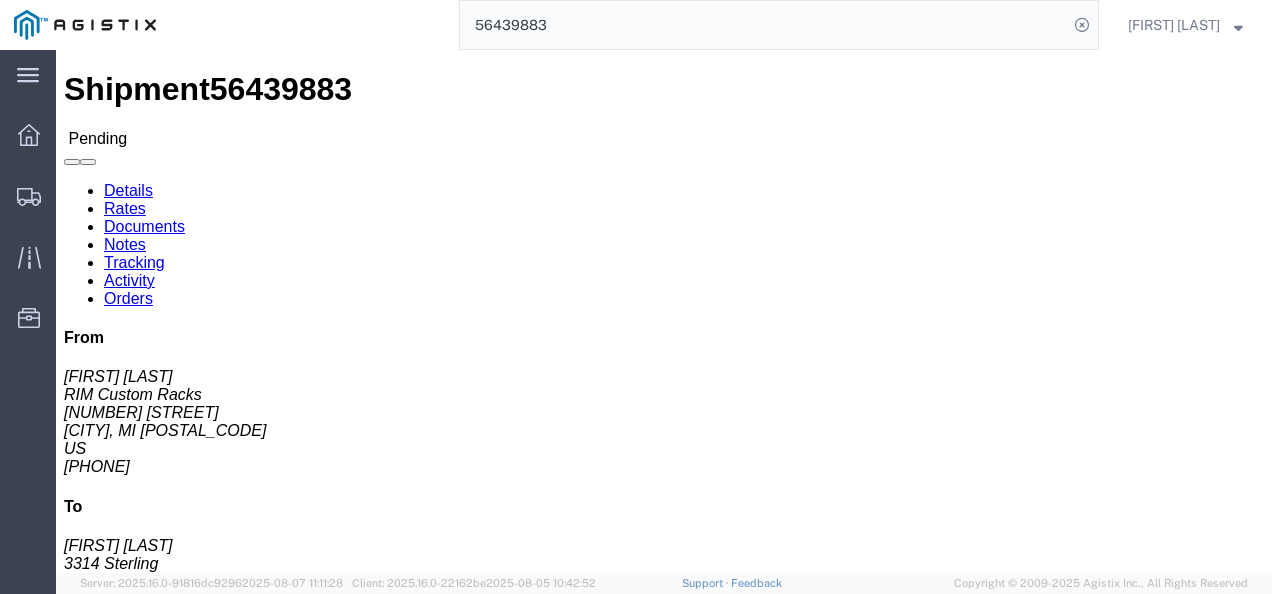 click on "Shipment Detail
Ship From [COMPANY_NAME] ([FIRST] [LAST]) [NUMBER] [STREET] [CITY], [STATE] United States [PHONE] [EMAIL] Ship To
[NUMBER] [STREET] ([FIRST] [LAST]) [NUMBER] [STREET] [CITY], [STATE] United States [PHONE]
Pickup & Delivery Dates
[DATE] [TIME]
-
[DATE] [TIME] [DATE] [TIME] Edit Date and Time
Pickup Date:
Pickup Start Date Pickup Start Time Pickup Open Date and Time Pickup Close Date Pickup Close Time
Pickup Close Date and Time
Delivery by Date
Delivery Start Date Delivery Start Time
Deliver Open Date and Time
Deliver Close Date Deliver Close Time
Deliver Close Date and Time
Notify carrier of changes
Cancel
Save
References
Bill Of Lading: [NUMBER] Purchase Order: [NUMBER] Edit References 1" 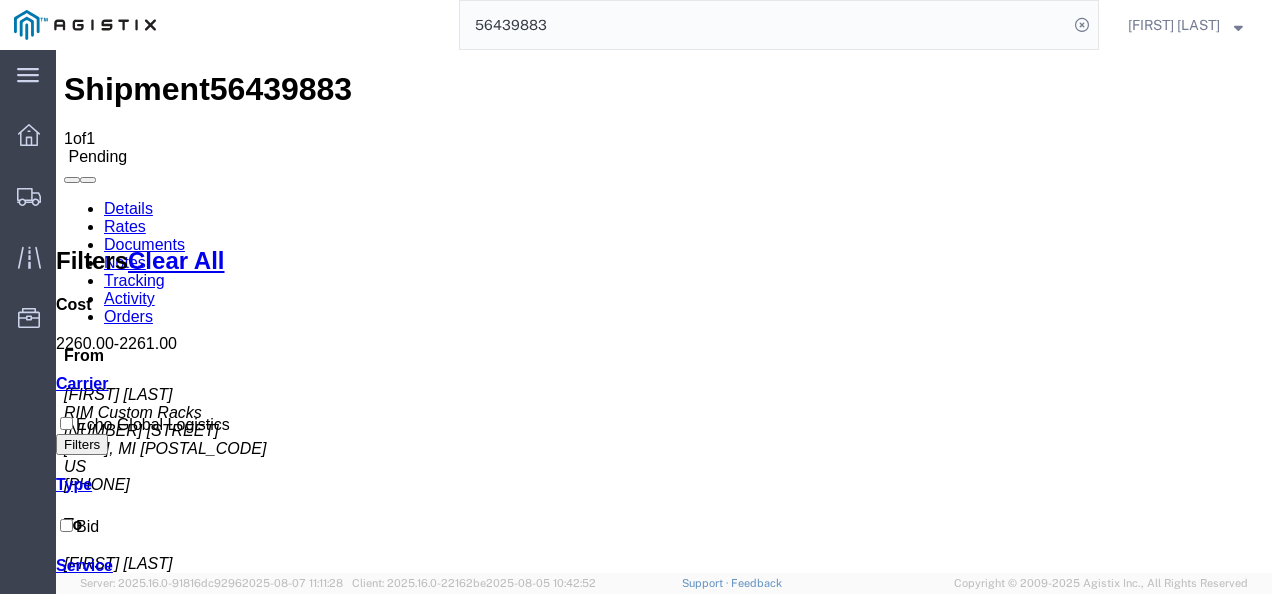 click on "Shipment  56439883 1
of
1   Pending Details Rates Documents Notes Tracking Activity Orders From [FIRST] [LAST] RIM Custom Racks 6501 E. McNichols Detroit, MI 48212 US [PHONE] To [FIRST] [LAST] 3314 Sterling 21 Chocksett Rd Sterling, MA 01564 US [PHONE] Other details Reference #: 56439883 Ship Date/Time: [DATE] Mode: Truckload Created By: Agistix Truckload Services Created By Email:
offline_notificatio...
Carrier Information Tracking No:  Contact Name:  Contact Phone:  Service Level:  Carrier: N/A Transit status:  Please fix the following errors Rates Filter Filters Clear All Cost 2260.00  -
2261.00 Transit Days Carrier   Echo Global Logistics Filters Type   Bid Service   TL Standard 3 - 5 Day Search: Carrier Service Estimated Transit Transit Days Type Cost Confirm Echo Global Logistics TL Standard 3 - 5 Day 3-5 Day Economy Bid 2,260.00 USD Showing 1 to 1 of 1 entries Please fix the following errors To                         Send" at bounding box center [664, 887] 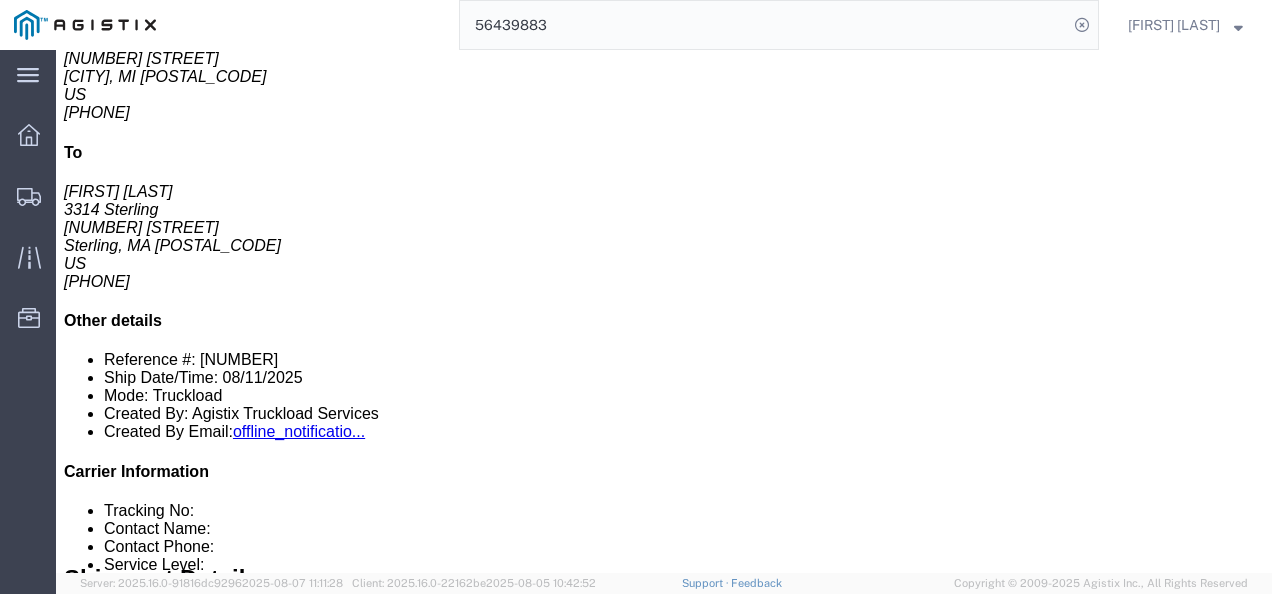 scroll, scrollTop: 0, scrollLeft: 0, axis: both 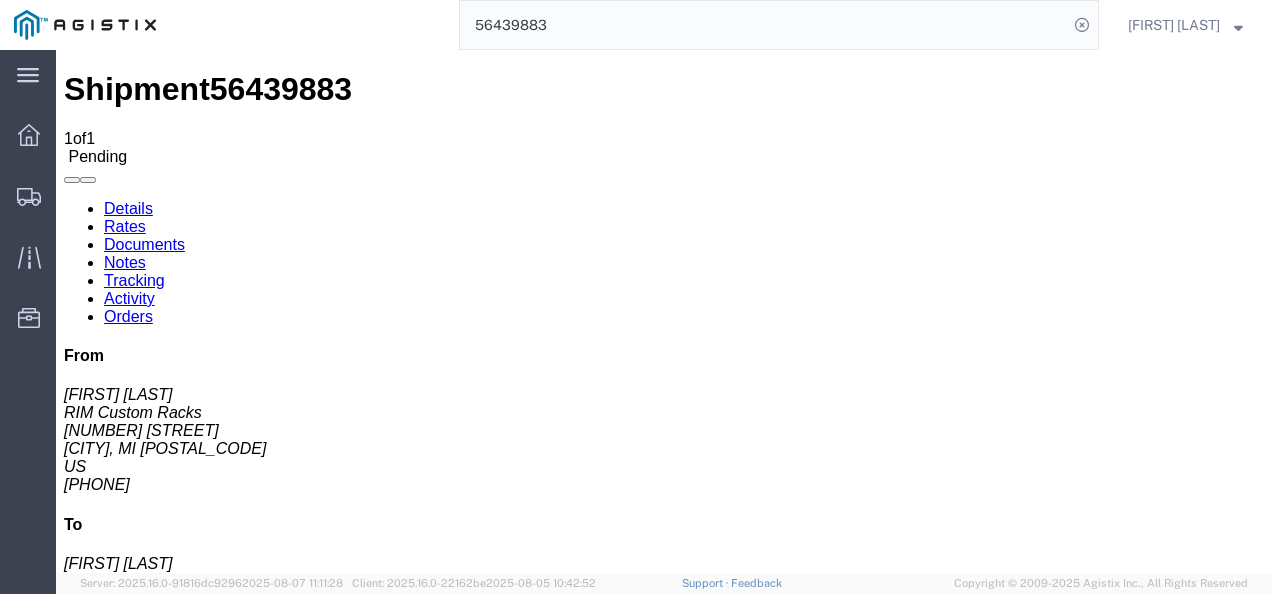 click on "Ship From
RIM Custom Racks ([FIRST] [LAST]) 6501 E. McNichols Detroit, MI 48212 United States [PHONE] [EMAIL]
Ship To
3314 Sterling ([FIRST] [LAST]) 3314 21 Chocksett Rd Sterling, MA 01564 United States [PHONE]
Pickup & Delivery Dates
[DATE]  07:00
-
[DATE]  14:00
[DATE]  06:00
Edit Date and Time
Pickup Date:
Pickup Start Date Pickup Start Time Pickup Open Date and Time
Aug 11 2025 7:00 AM
Pickup Close Date Pickup Close Time
Pickup Close Date and Time
Aug 11 2025 2:00 PM
Delivery by Date
Delivery Start Date Delivery Start Time
Deliver Open Date and Time
Aug 13 2025 6:00 AM
Deliver Close Date Deliver Close Time
Deliver Close Date and Time" 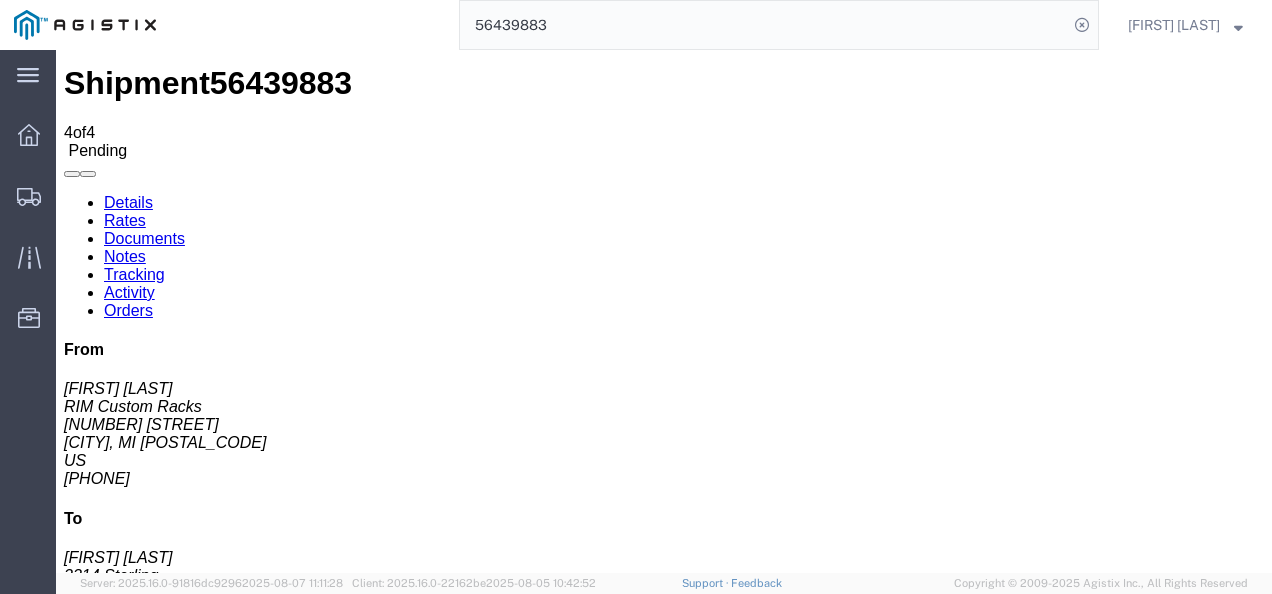 scroll, scrollTop: 9, scrollLeft: 0, axis: vertical 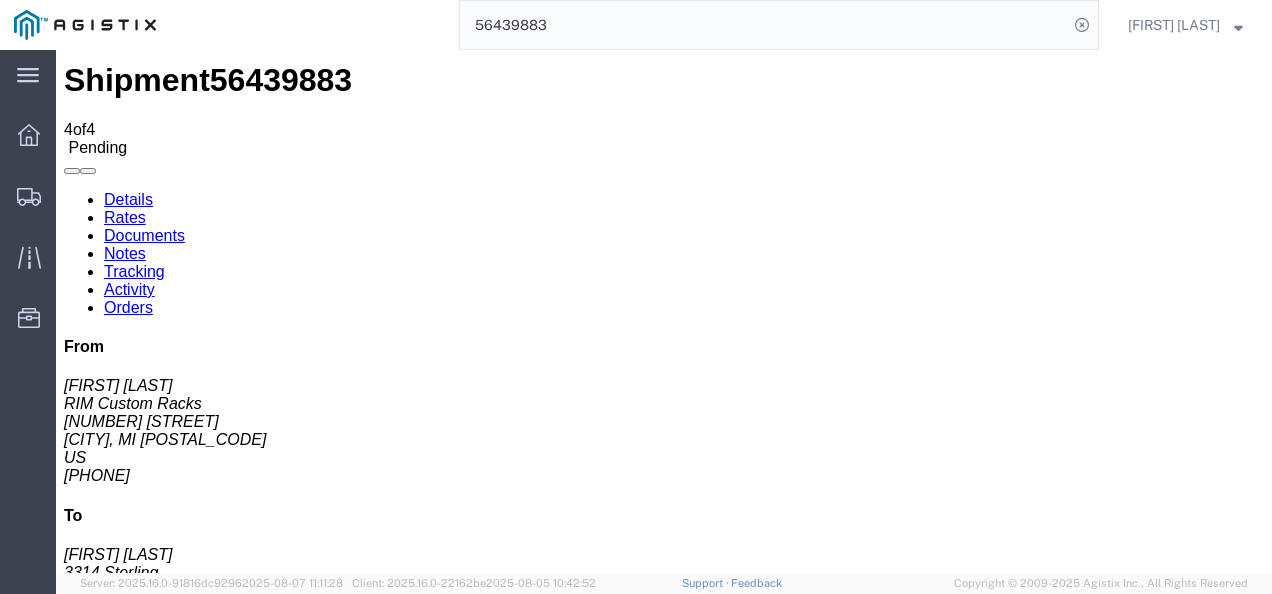 click on "56439883" 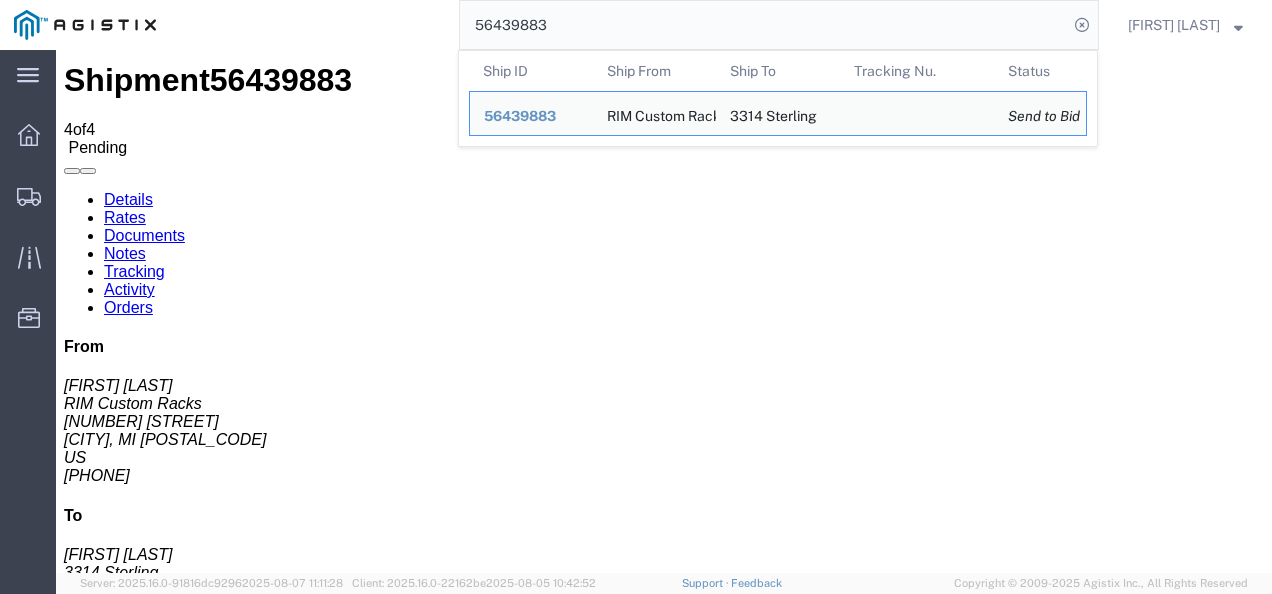 click on "56439883" 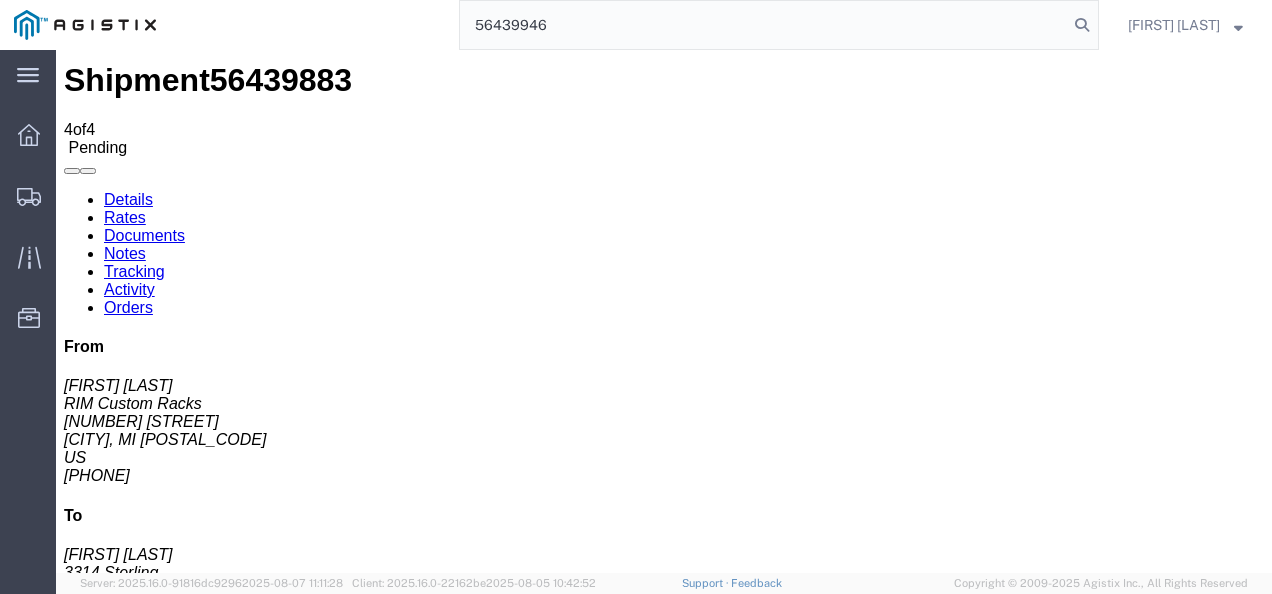 type on "56439946" 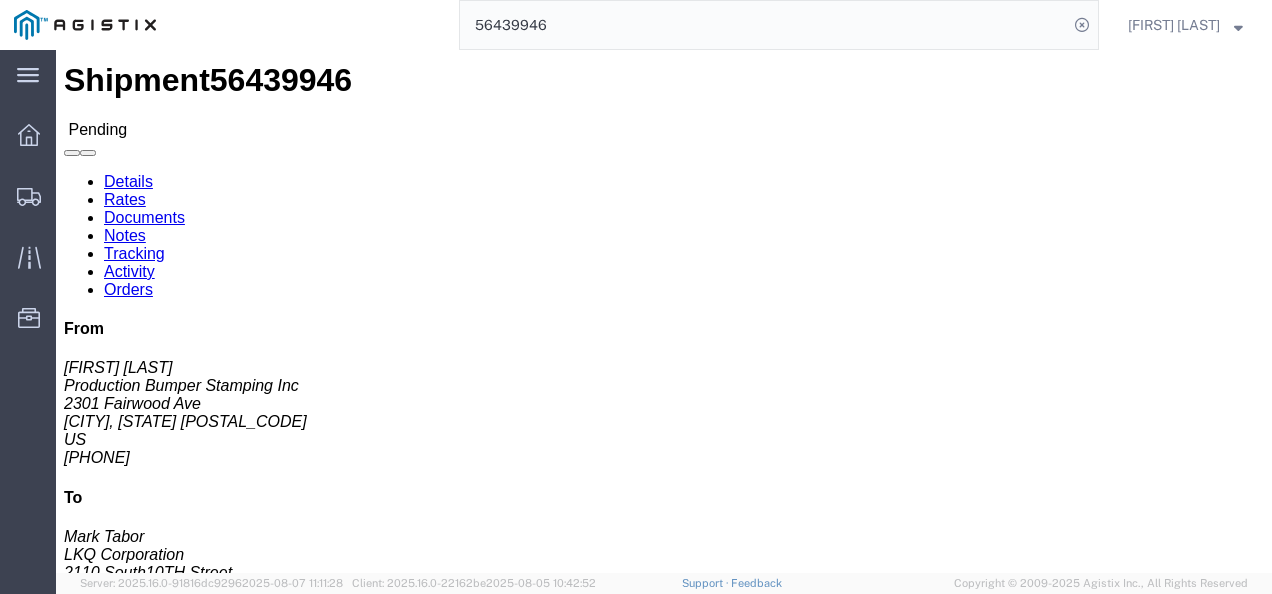 click on "Routing & Vehicle Information" 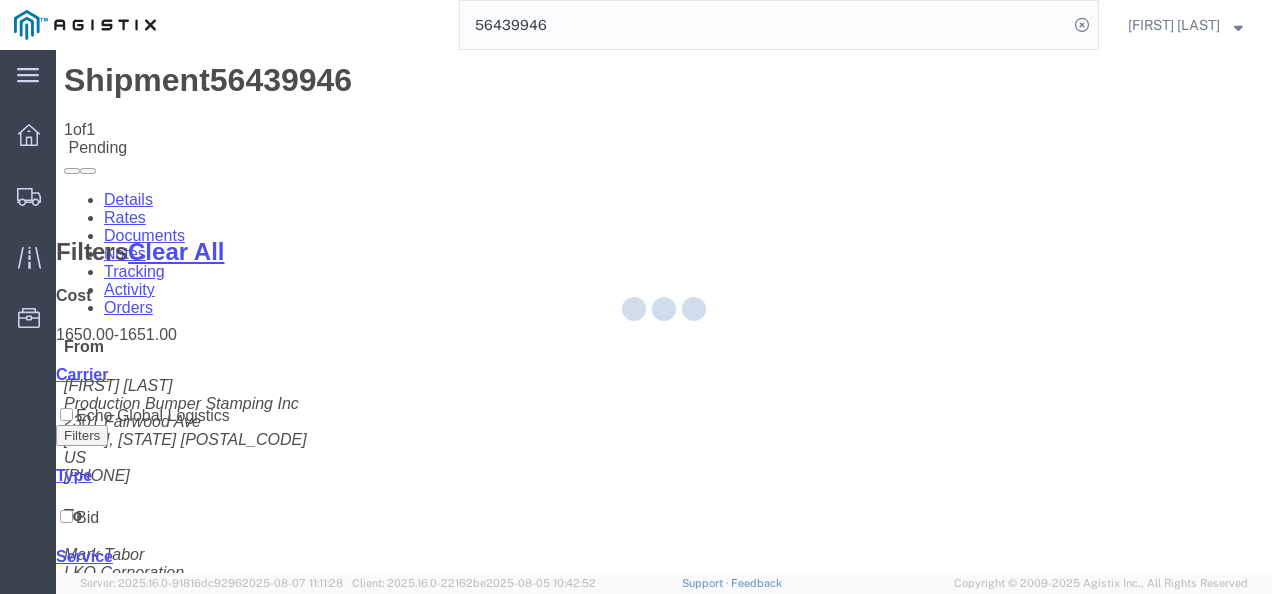scroll, scrollTop: 0, scrollLeft: 0, axis: both 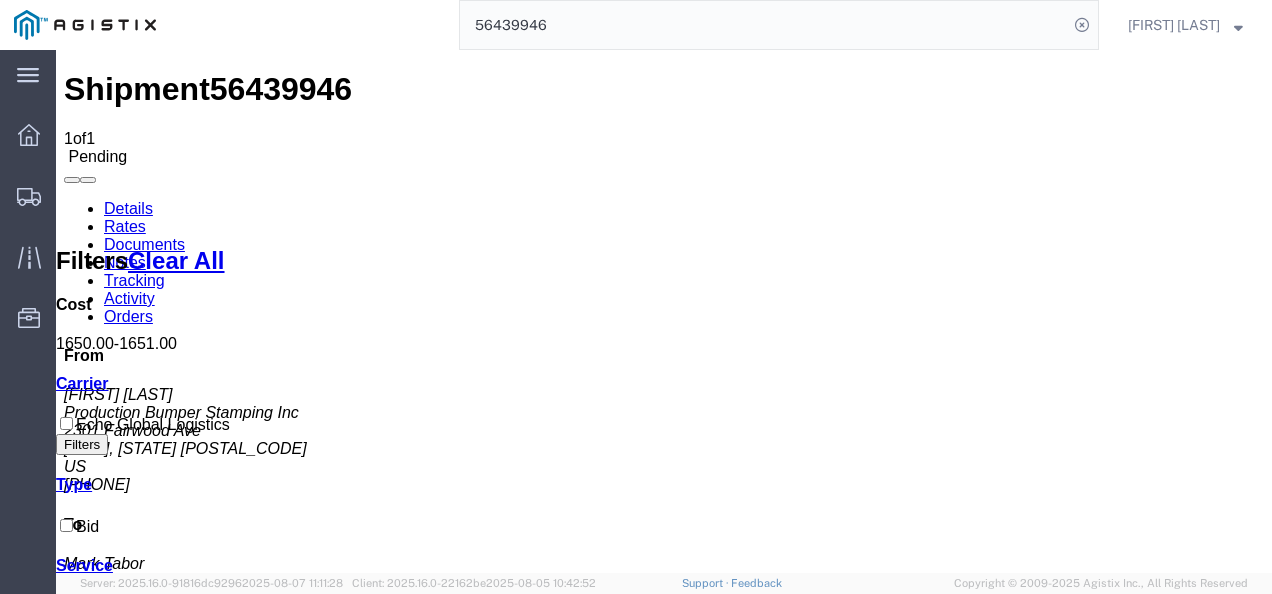 drag, startPoint x: 540, startPoint y: 484, endPoint x: 486, endPoint y: 426, distance: 79.24645 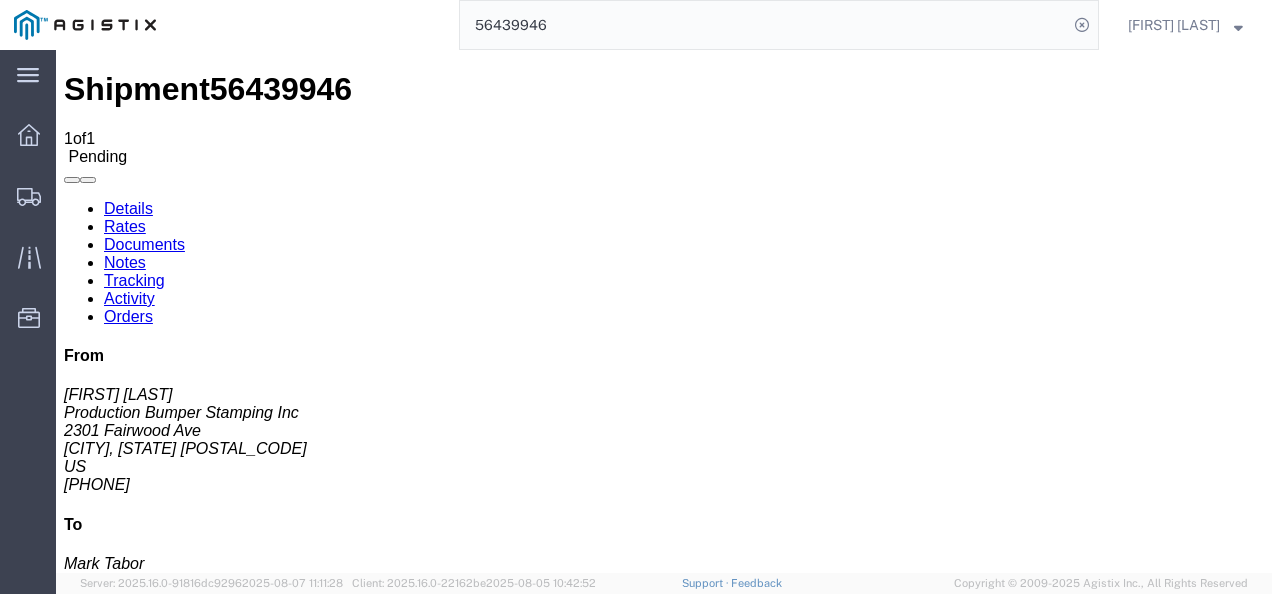 click on "Routing & Vehicle Information" 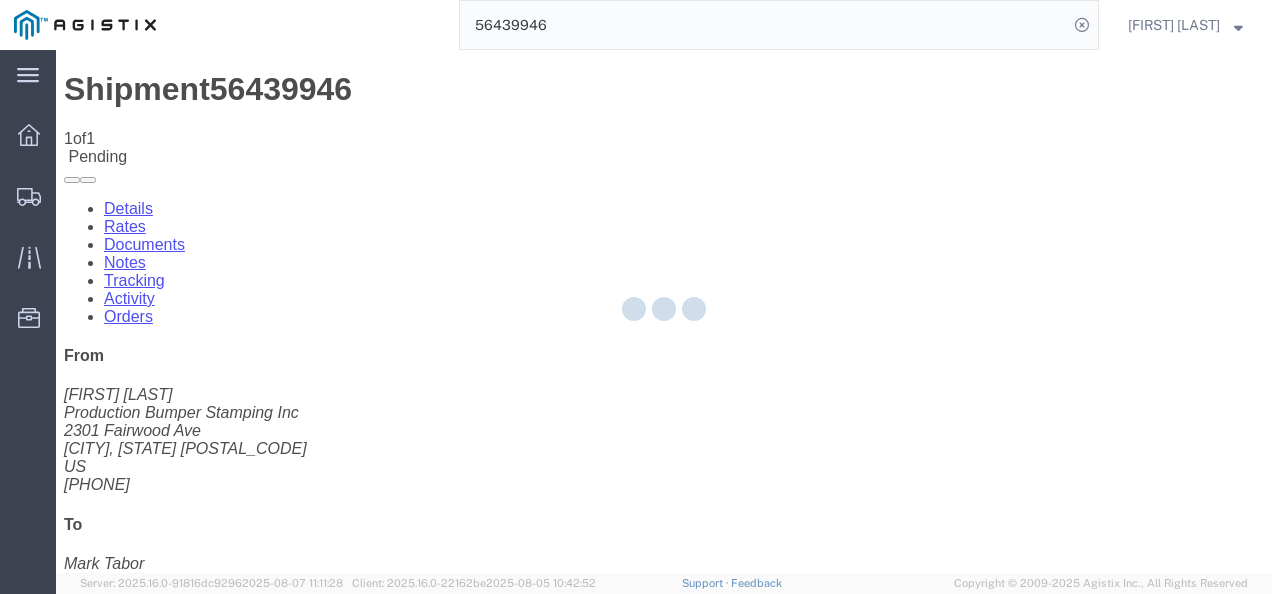select on "4622" 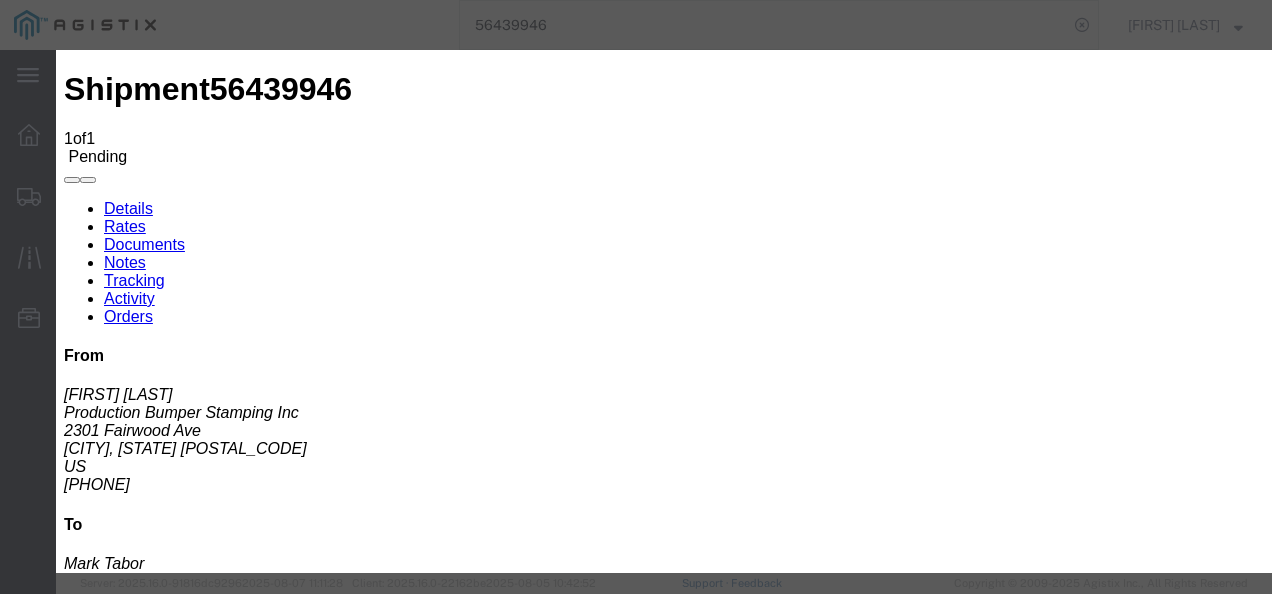 drag, startPoint x: 334, startPoint y: 172, endPoint x: 344, endPoint y: 196, distance: 26 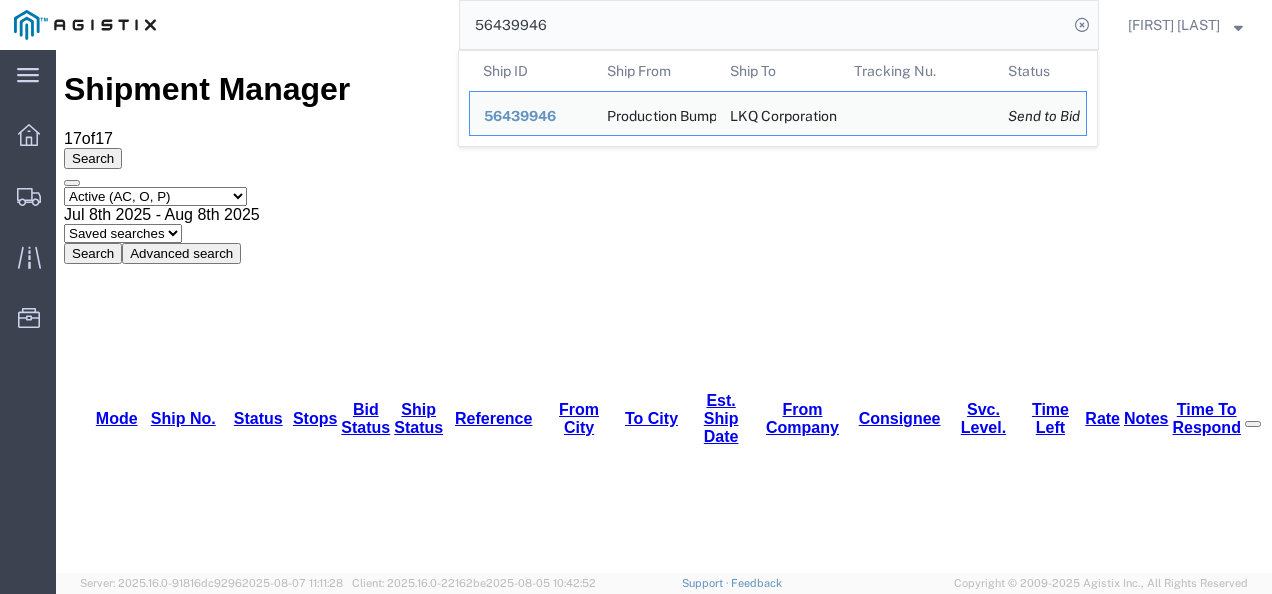 click on "56439946" 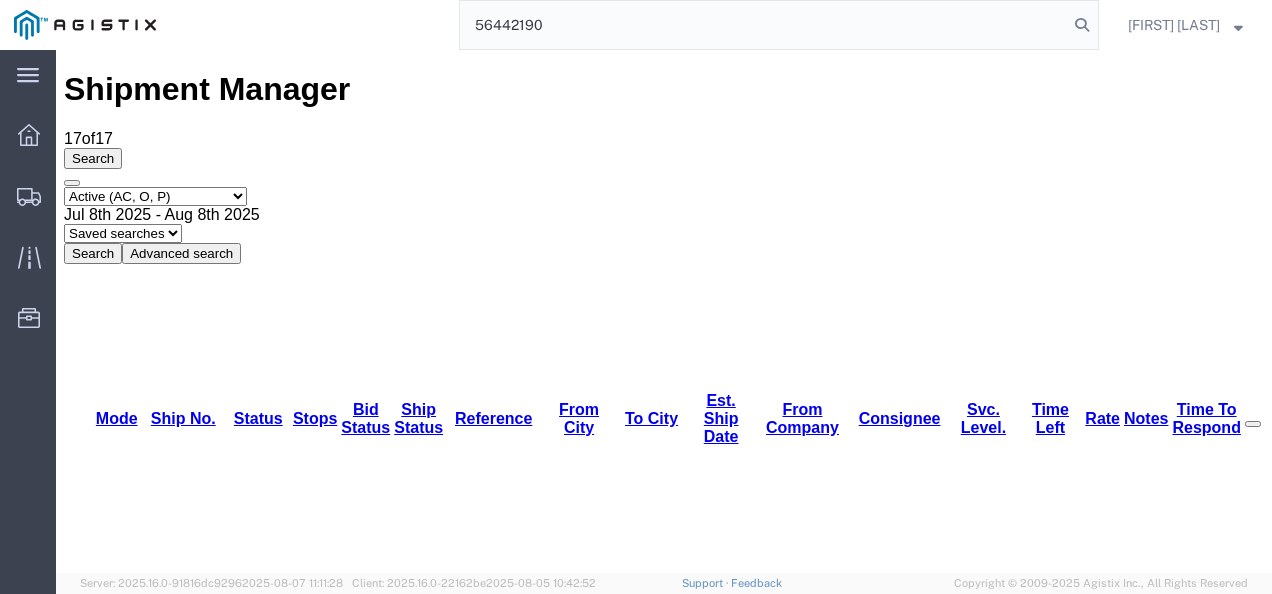type on "56442190" 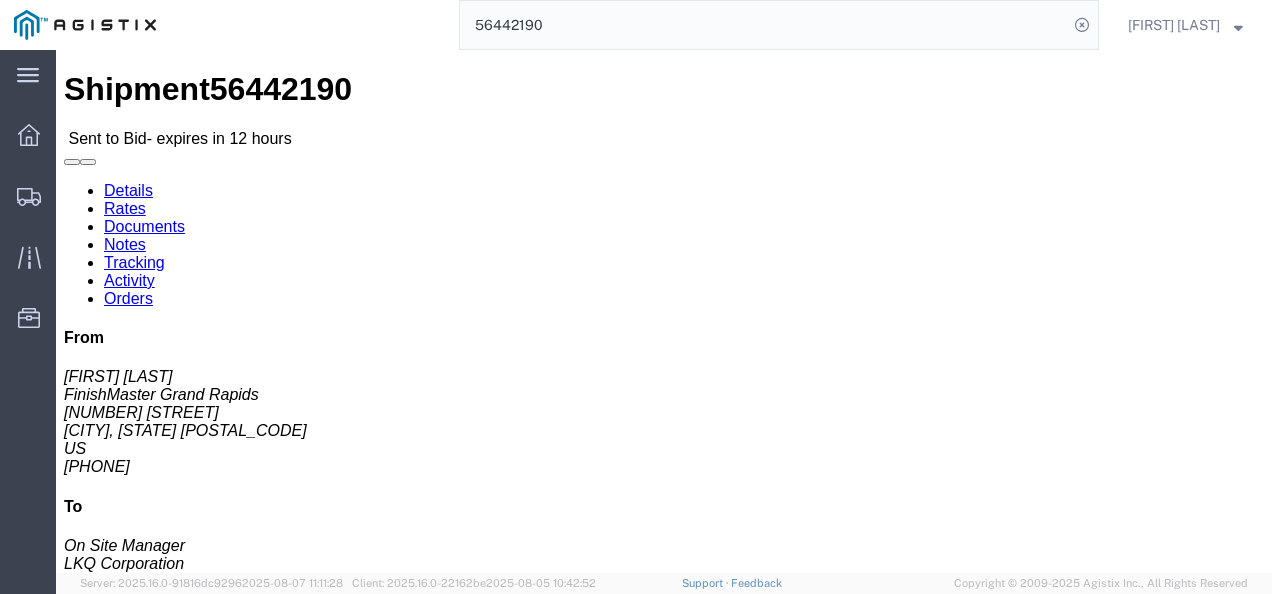 click on "Shipment Detail
Ship From [COMPANY_NAME] ([FIRST] [LAST]) [NUMBER] [NUMBER] [STREET] [CITY], [STATE] United States [EMAIL] Ship To
LKQ Corporation (On Site Manager) [NUMBER] [NUMBER] [STREET] [CITY], [STATE] United States [PHONE]
Pickup & Delivery Dates
[DATE] [TIME]
-
[DATE] [TIME] Edit Date and Time
Pickup Date:
Pickup Start Date Pickup Start Time Pickup Open Date and Time [MONTH] [DAY] [YEAR] [TIME] [AM/PM] Pickup Close Date Pickup Close Time
Pickup Close Date and Time
[MONTH] [DAY] [YEAR] [TIME] [AM/PM]
Delivery by Date
Delivery Start Date Delivery Start Time
Deliver Open Date and Time
Deliver Close Date Deliver Close Time
Deliver Close Date and Time
Notify carrier of changes
Cancel
Save
Open Time [TIME] [AM/PM] Cancel Apply   Close Time [TIME] [AM/PM]" 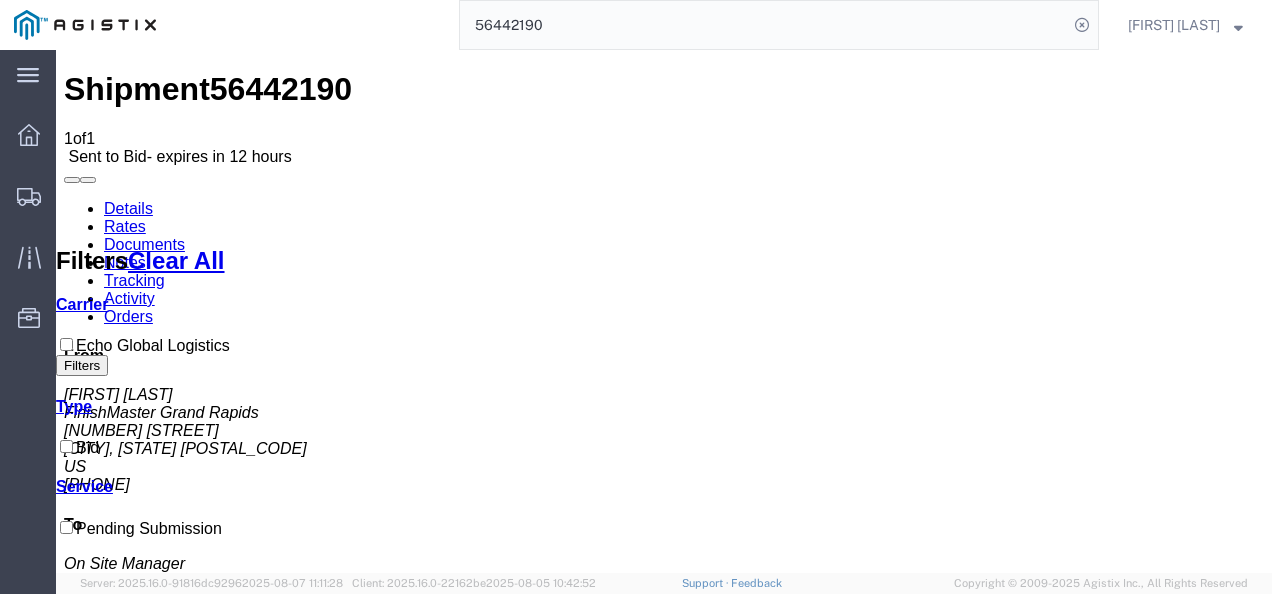 click on "Shipment  56442190 1
of
1   Sent to Bid  - expires in 12 hours Details Rates Documents Notes Tracking Activity Orders From [FIRST] [LAST] FinishMaster Grand Rapids 4259 40th St. SE Grand Rapids, MI 49512 US [PHONE] To On Site Manager LKQ Corporation 250 John Hancock Rd Taunton, MA 02780 US [PHONE] Other details Reference #: 56442190 Ship Date/Time: [DATE] Mode: Truckload Created By: Agistix Truckload Services Created By Email:
offline_notificatio...
Carrier Information Tracking No:  Contact Name:  Contact Phone:  Service Level:  Carrier: N/A Transit status:  Please fix the following errors Rates Filter Filters Clear All Cost  -
Transit Days Carrier   Echo Global Logistics Filters Type   Bid Service   Pending Submission Search: Carrier Service Estimated Transit Transit Days Type Cost Confirm Echo Global Logistics Pending Submission Bid
No Bid
Showing 1 to 1 of 1 entries To" at bounding box center (664, 887) 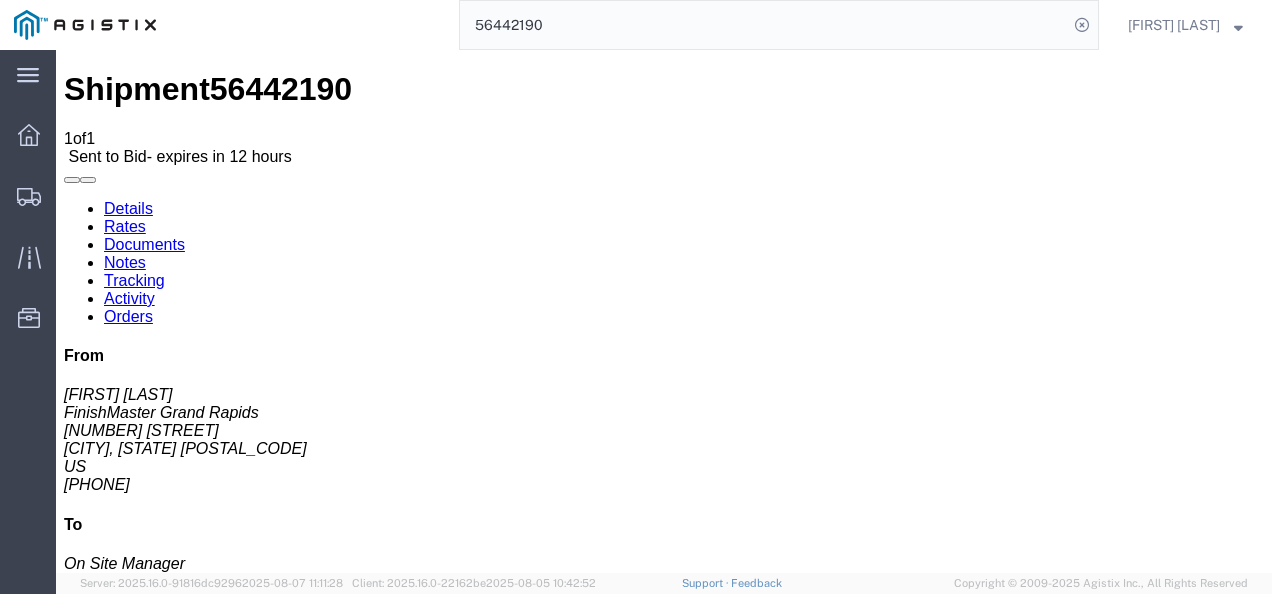 click on "Rates" 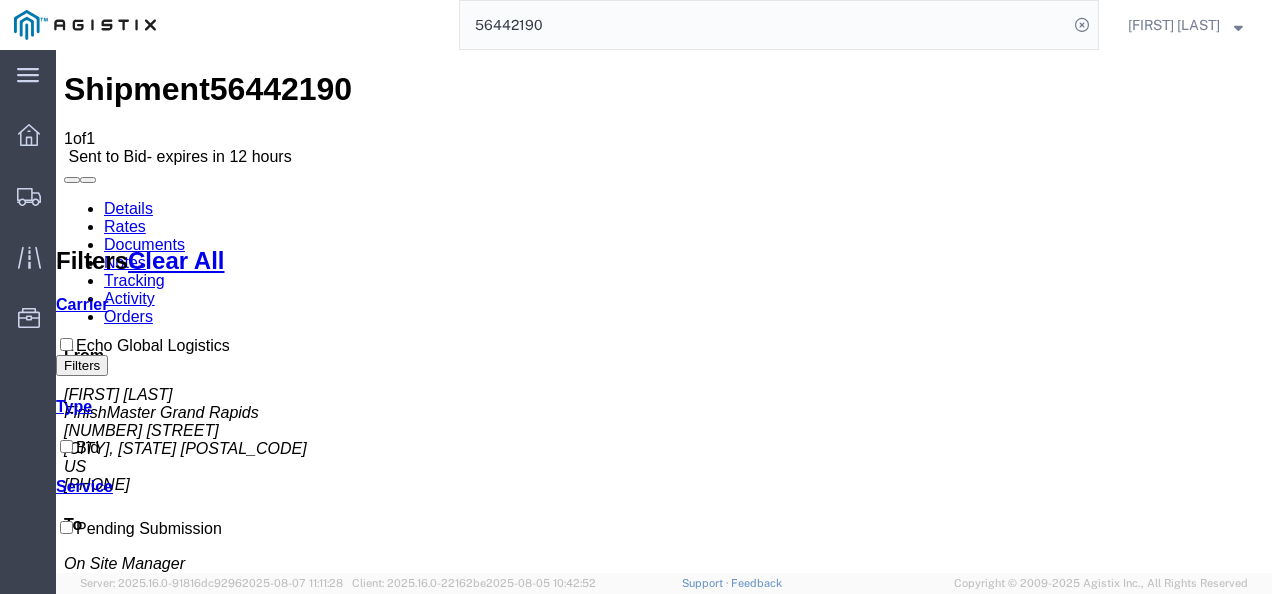 click on "No Bid" at bounding box center [716, 1381] 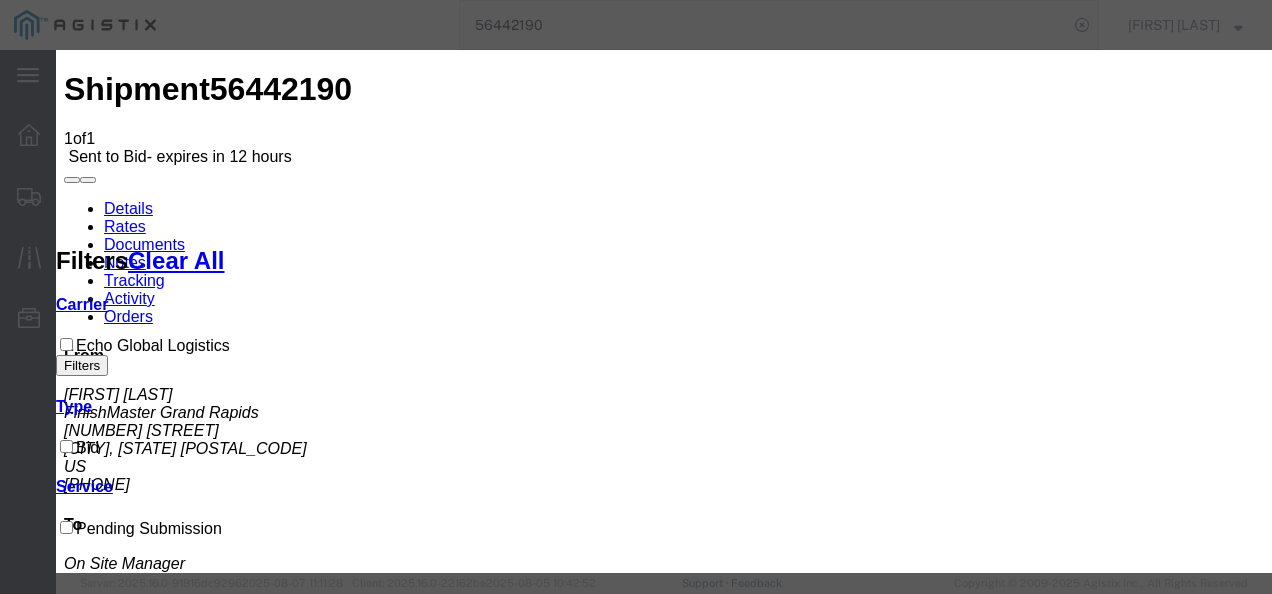 drag, startPoint x: 424, startPoint y: 232, endPoint x: 424, endPoint y: 245, distance: 13 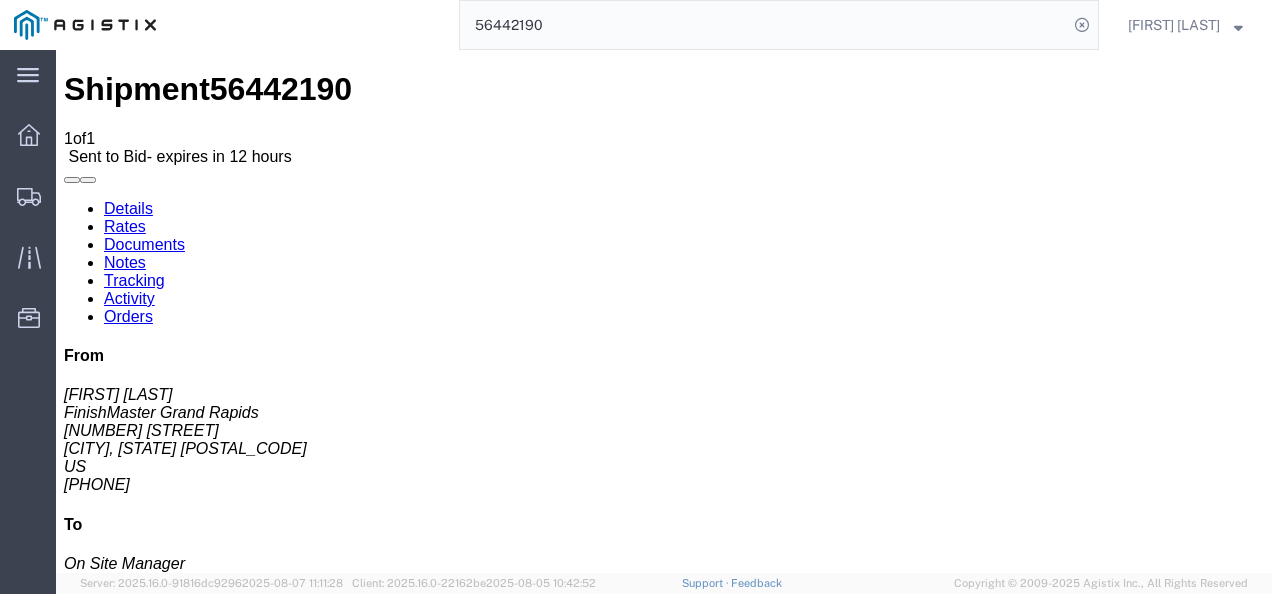 drag, startPoint x: 735, startPoint y: 470, endPoint x: 683, endPoint y: 444, distance: 58.137768 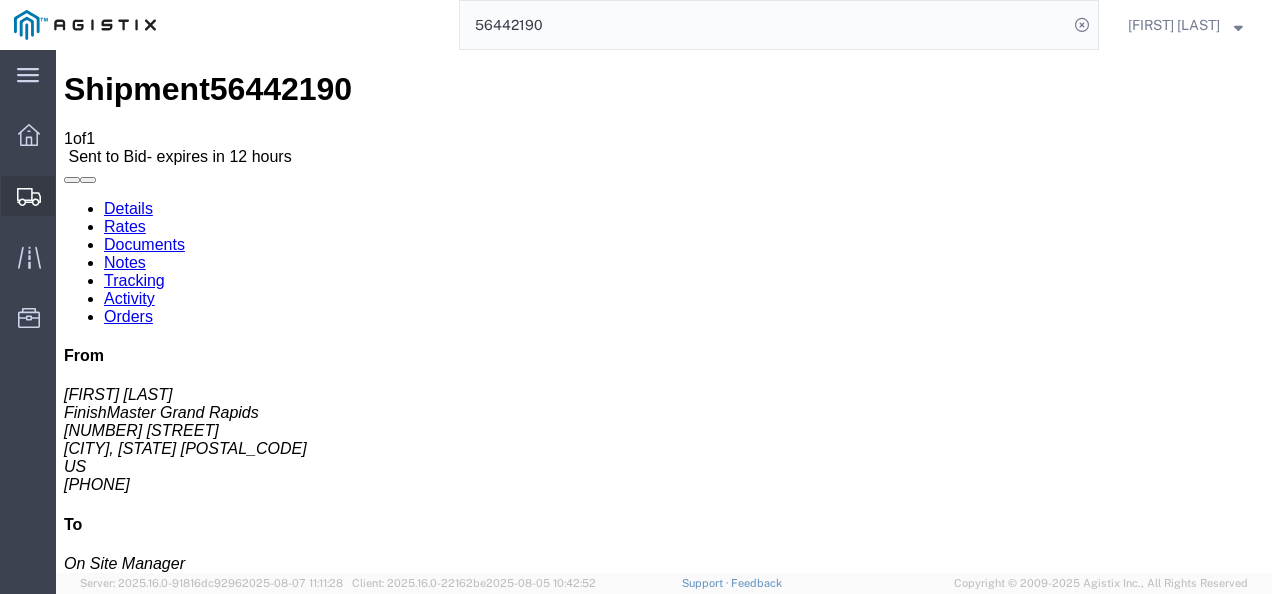 click on "Shipments" 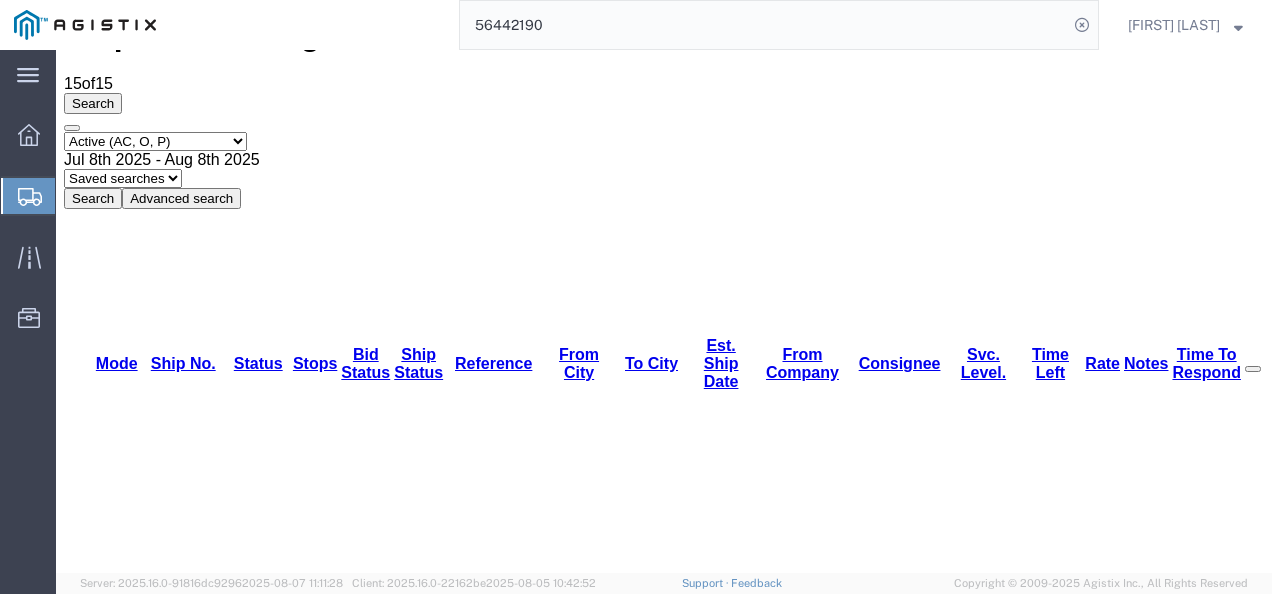 scroll, scrollTop: 100, scrollLeft: 0, axis: vertical 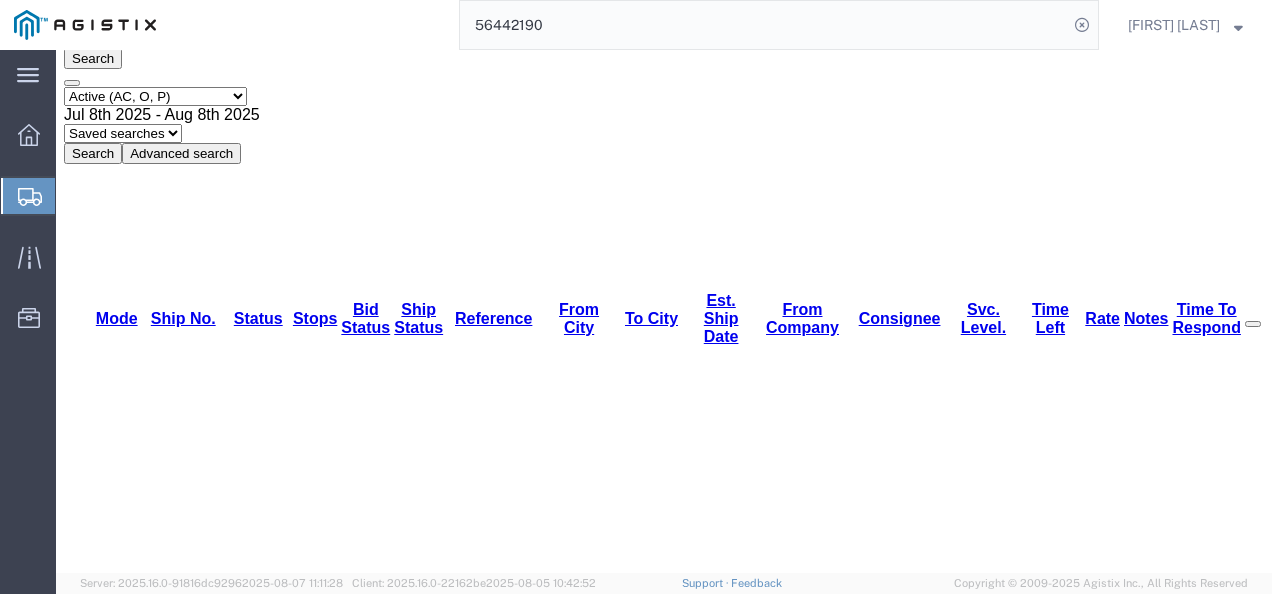 click on "56429346" at bounding box center (161, 2428) 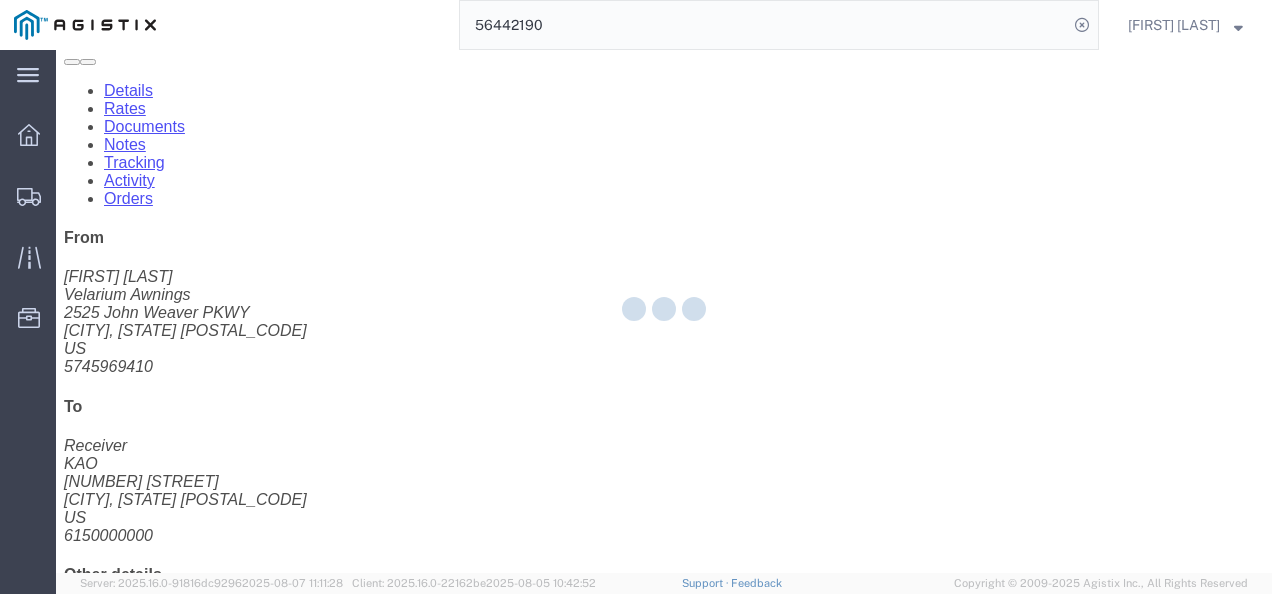 scroll, scrollTop: 0, scrollLeft: 0, axis: both 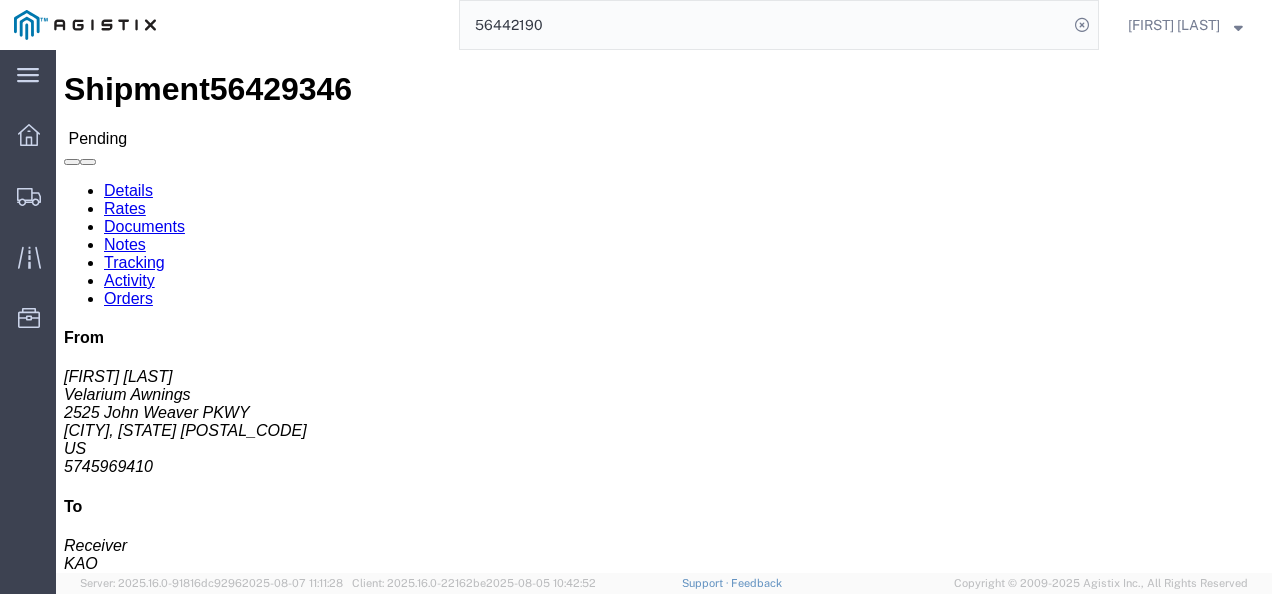 drag, startPoint x: 674, startPoint y: 348, endPoint x: 627, endPoint y: 340, distance: 47.67599 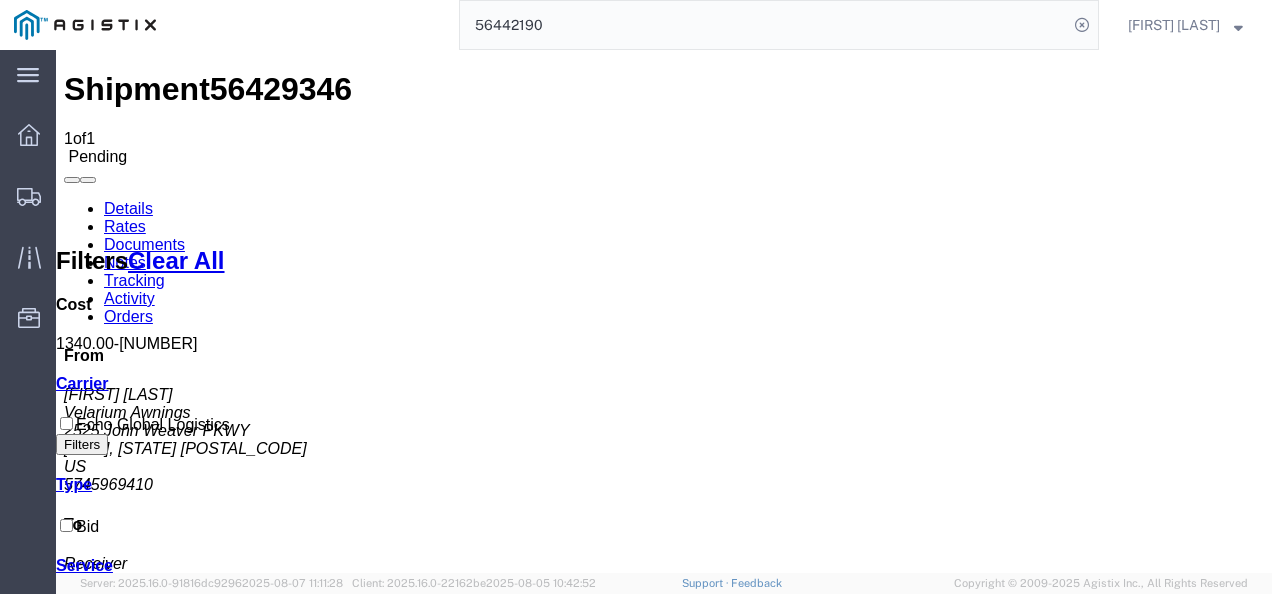click on "Details" at bounding box center [128, 208] 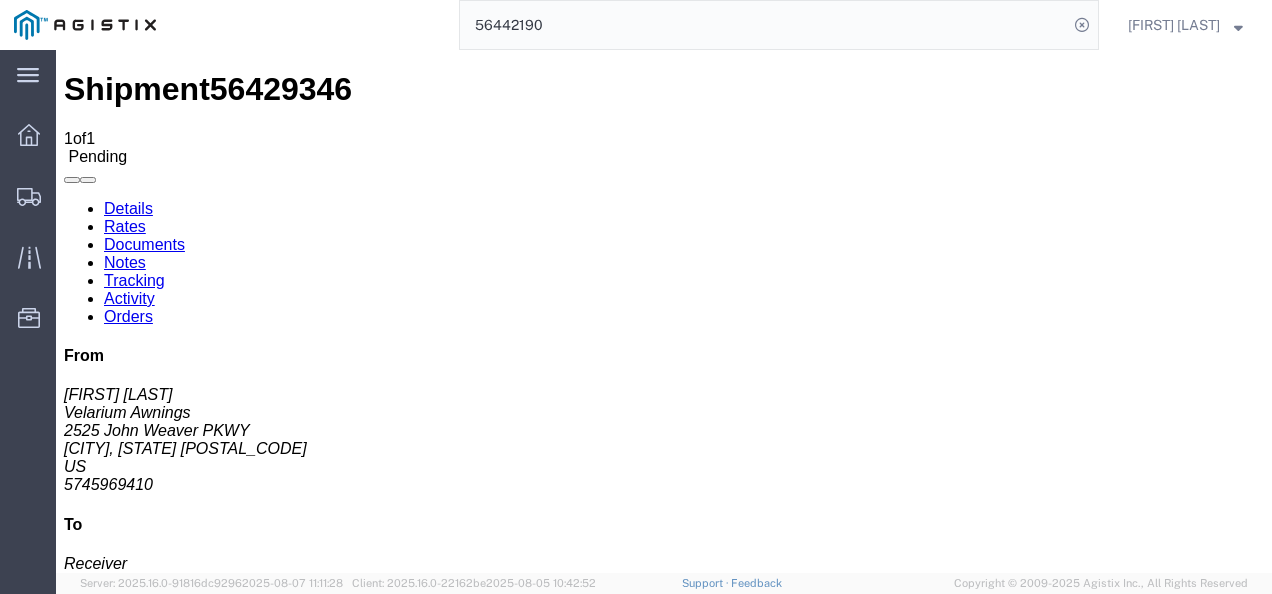 click on "Enter / Modify Bid" 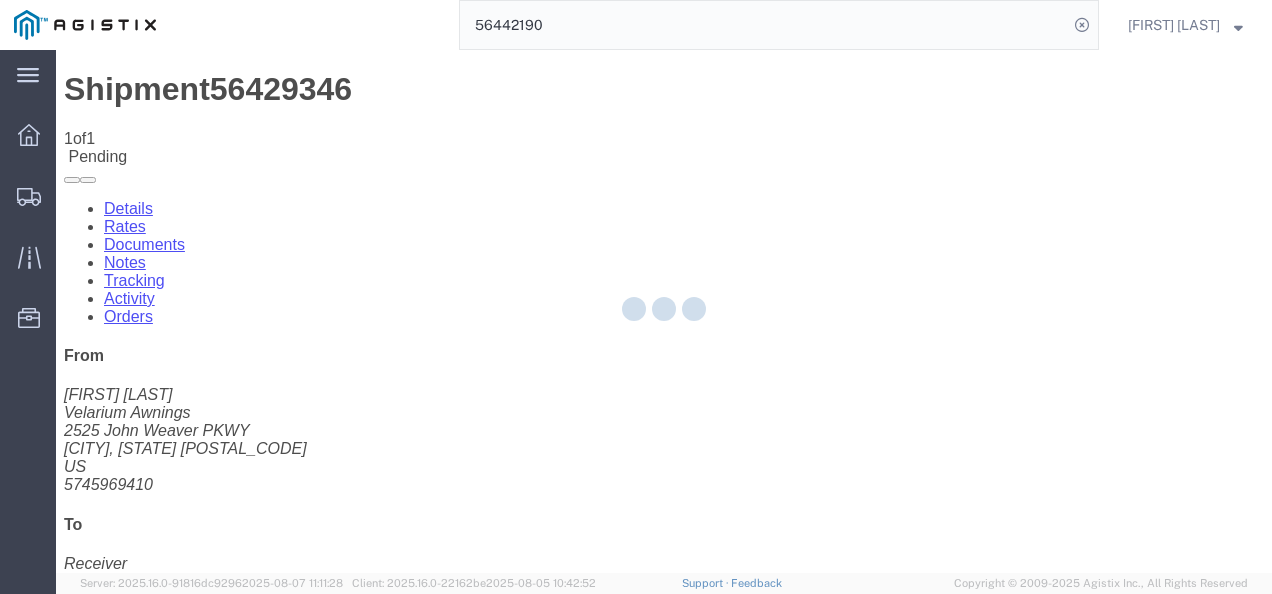 select on "4622" 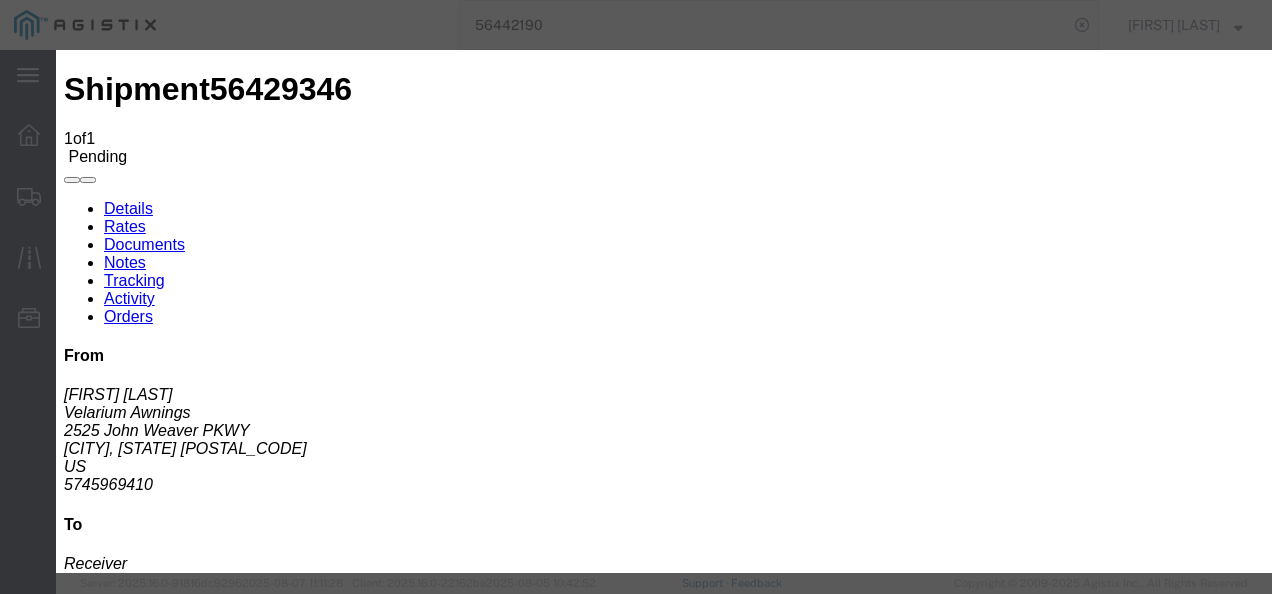 click on "ks_ga -
Echo Global Logistics -
TL Standard 3 - 5 Day" 